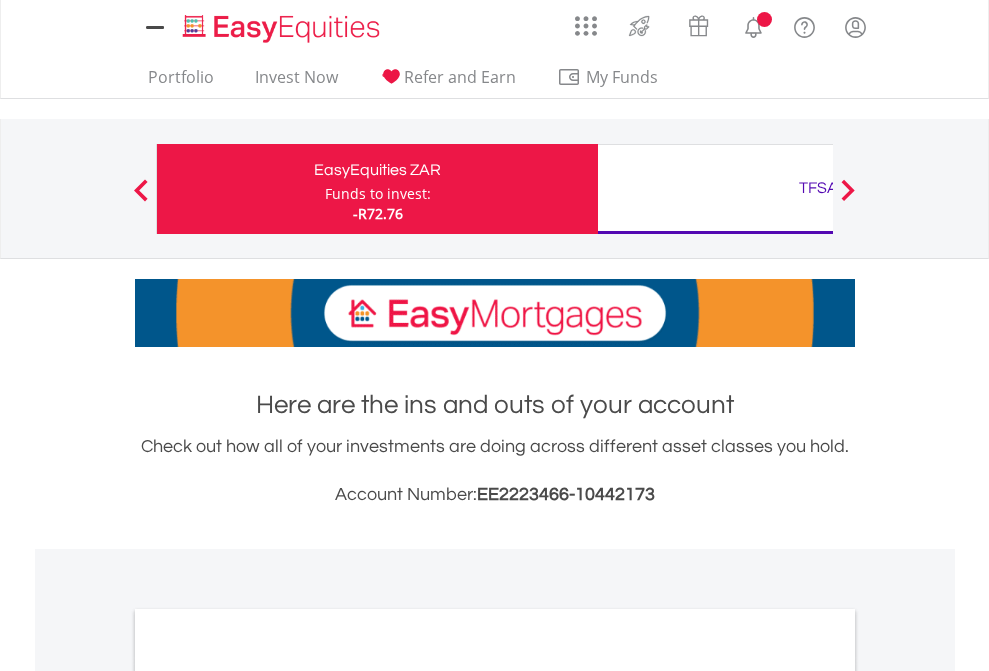 scroll, scrollTop: 0, scrollLeft: 0, axis: both 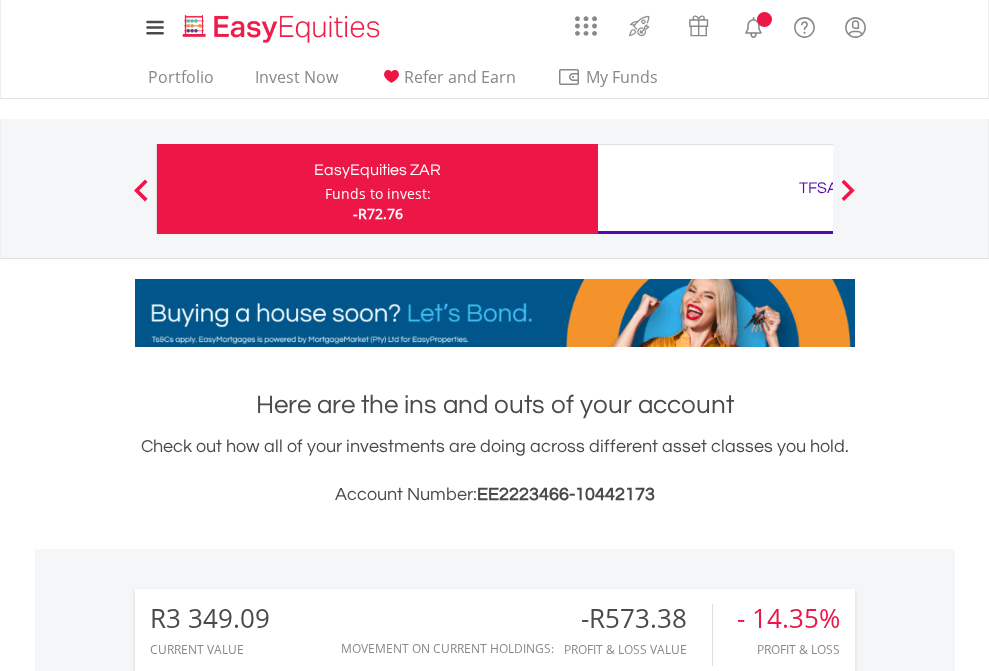 click on "Funds to invest:" at bounding box center (378, 194) 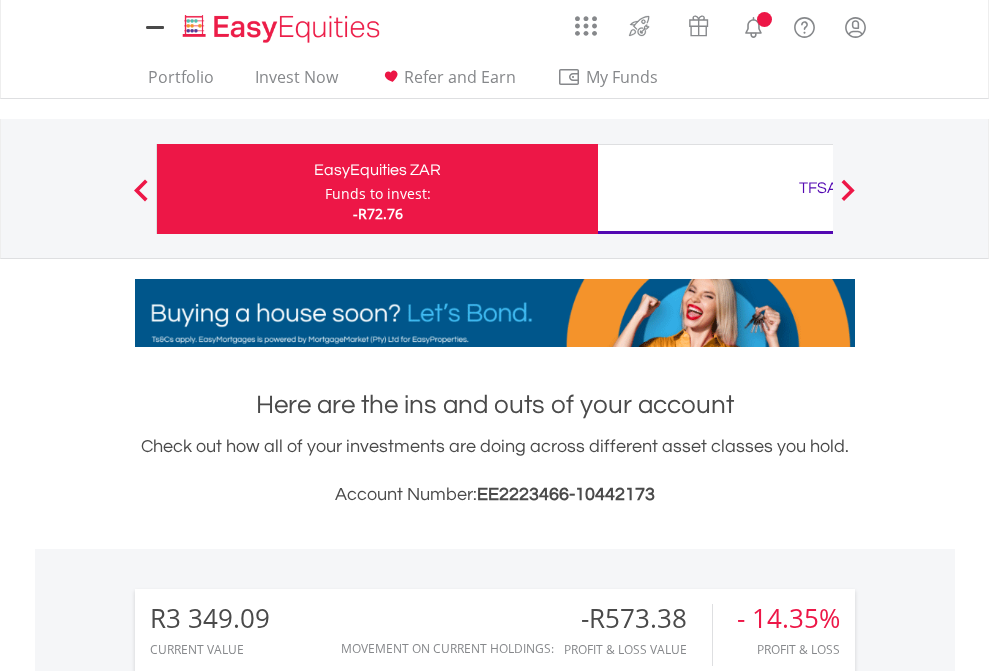 scroll, scrollTop: 0, scrollLeft: 0, axis: both 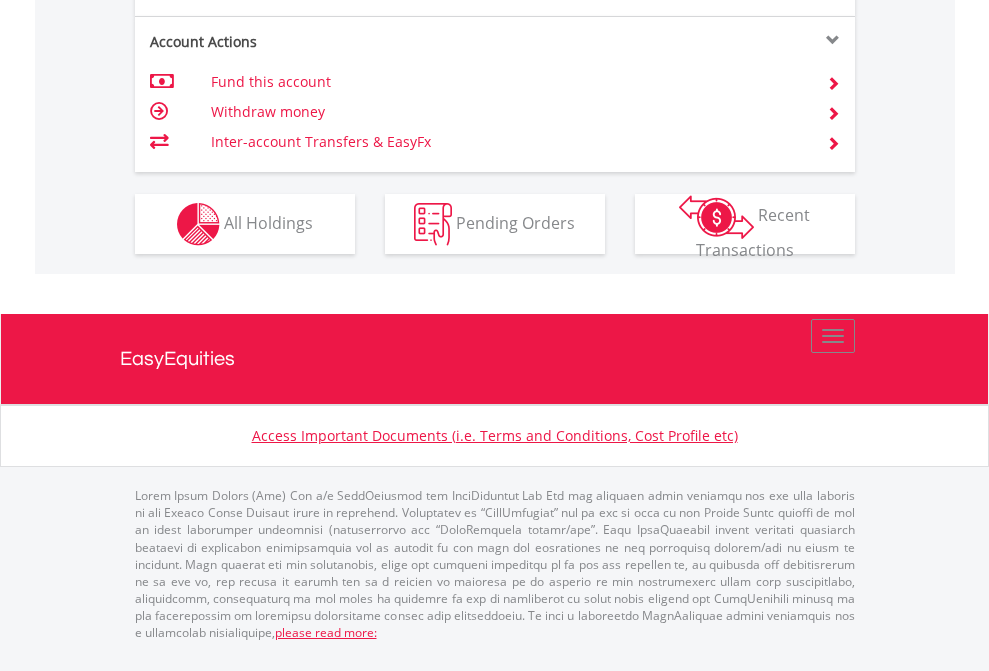click on "Investment types" at bounding box center [706, -337] 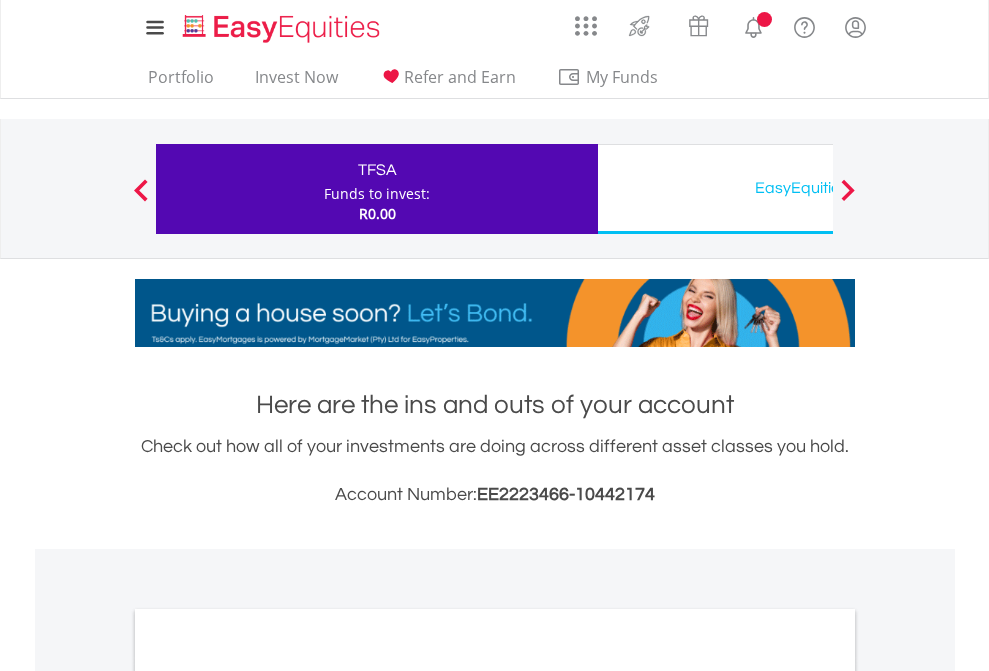 scroll, scrollTop: 0, scrollLeft: 0, axis: both 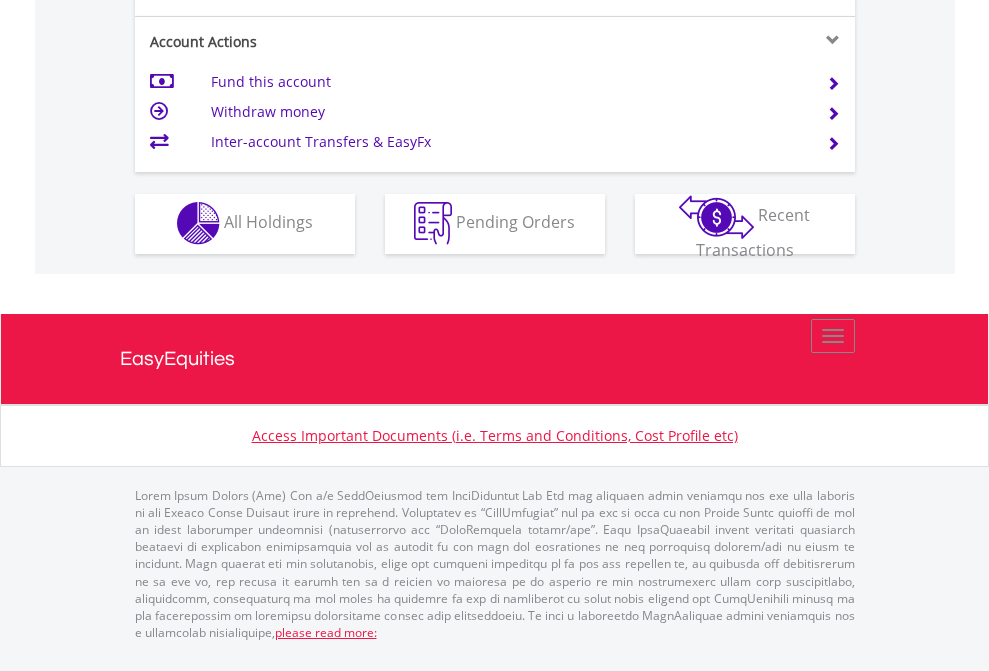 click on "Investment types" at bounding box center [706, -353] 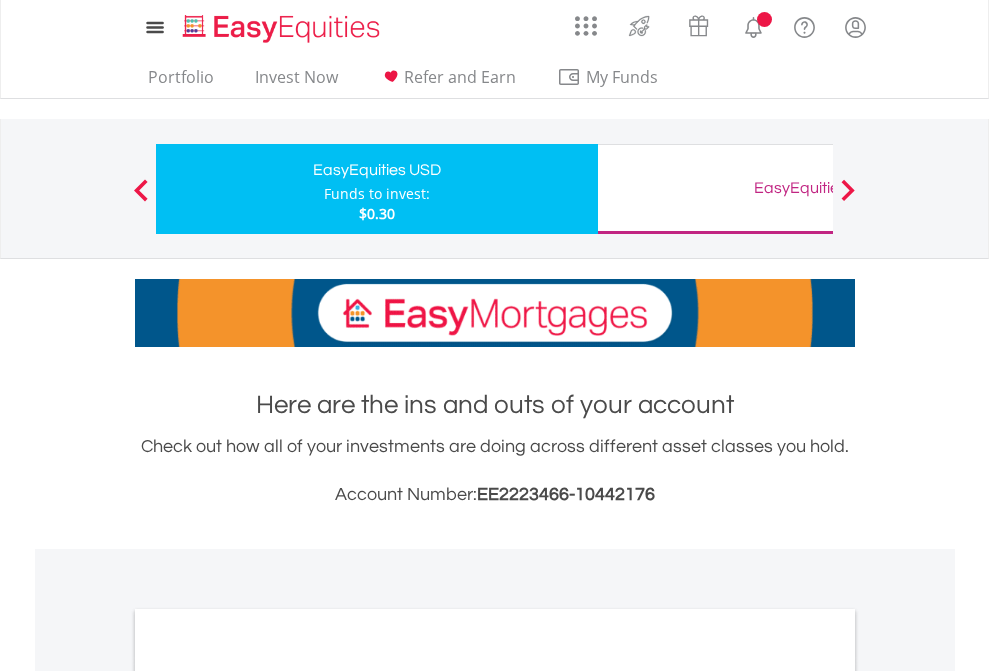 scroll, scrollTop: 0, scrollLeft: 0, axis: both 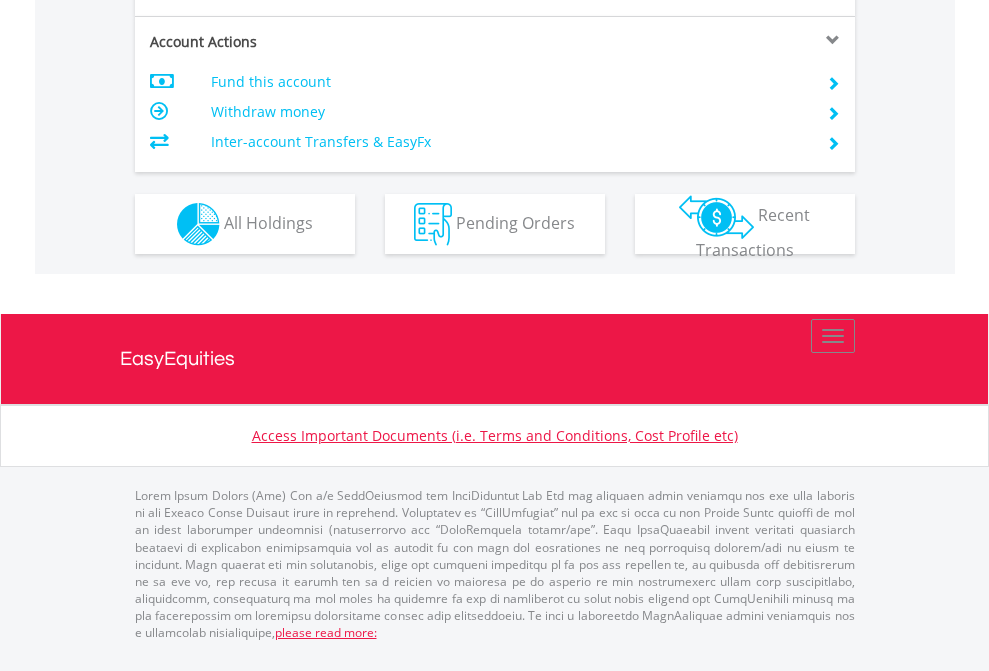 click on "Investment types" at bounding box center [706, -337] 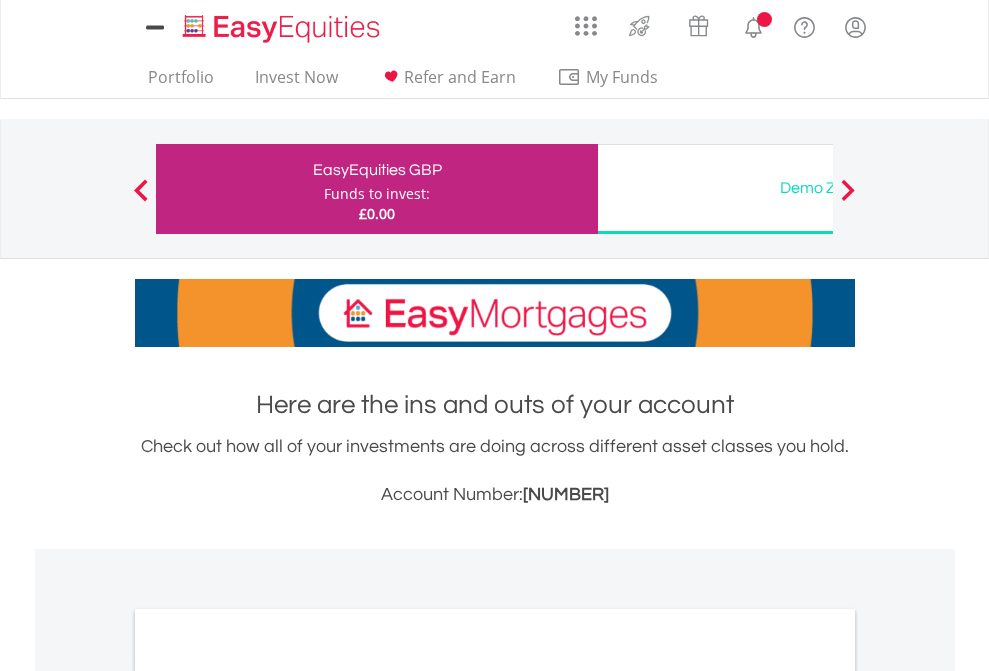 scroll, scrollTop: 0, scrollLeft: 0, axis: both 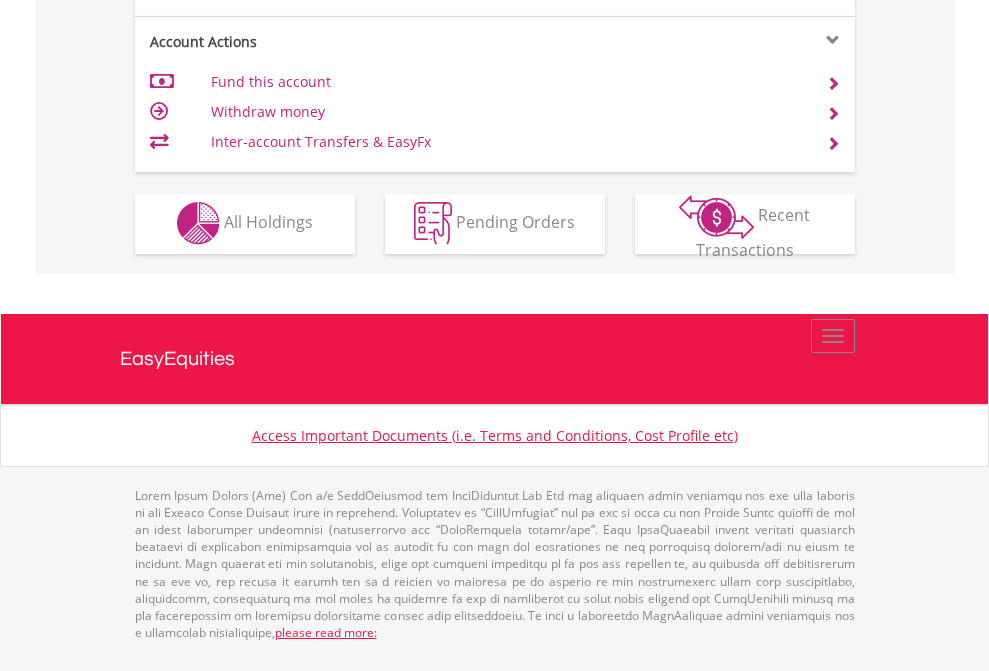 click on "Investment types" at bounding box center (706, -353) 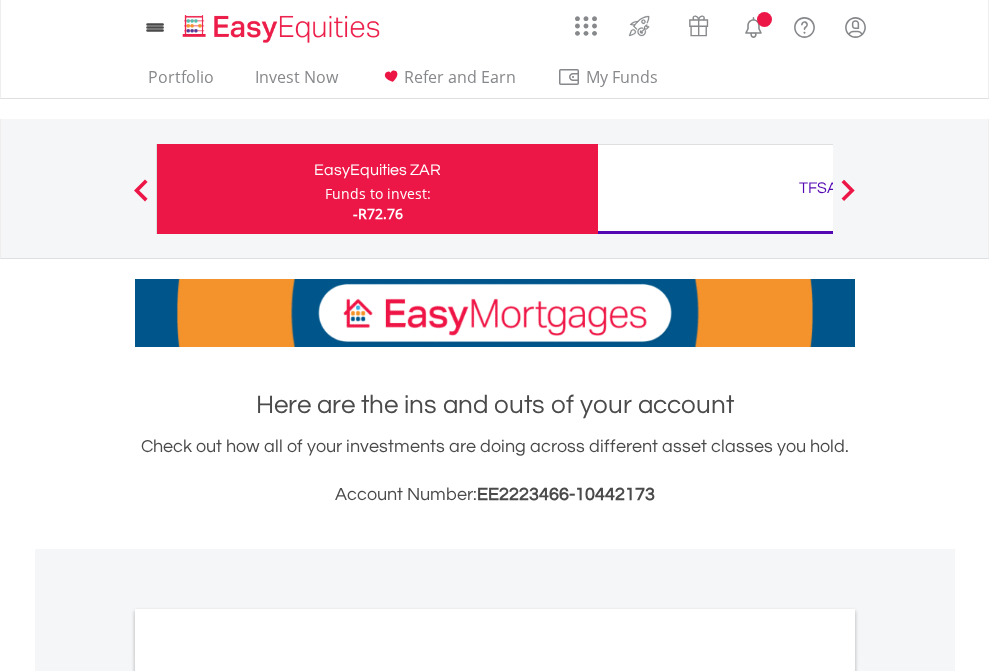 scroll, scrollTop: 0, scrollLeft: 0, axis: both 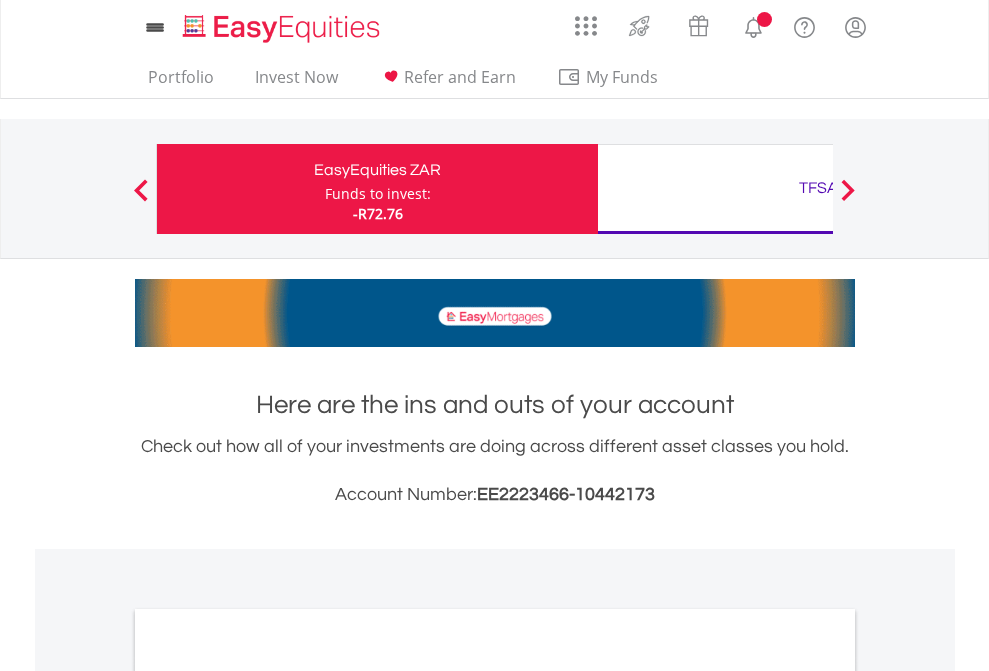 click on "All Holdings" at bounding box center (268, 1096) 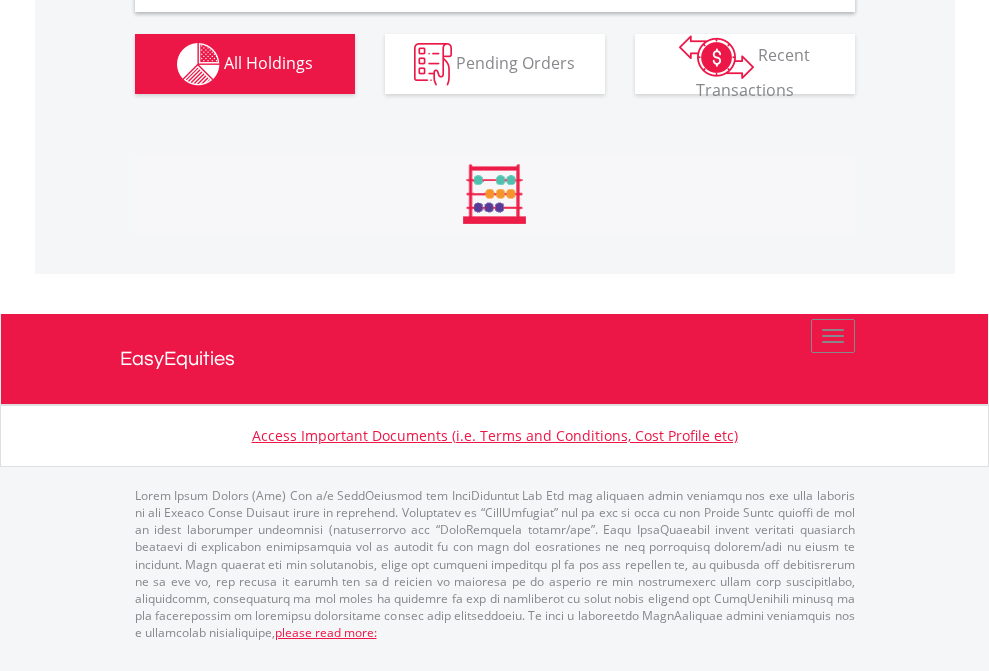 scroll, scrollTop: 1933, scrollLeft: 0, axis: vertical 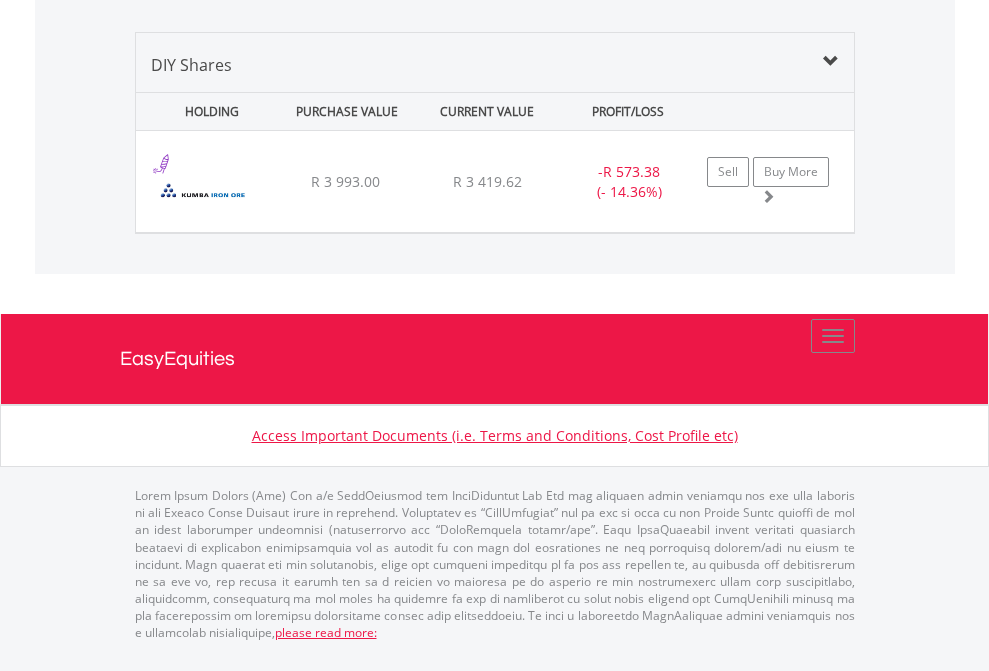 click on "TFSA" at bounding box center [818, -968] 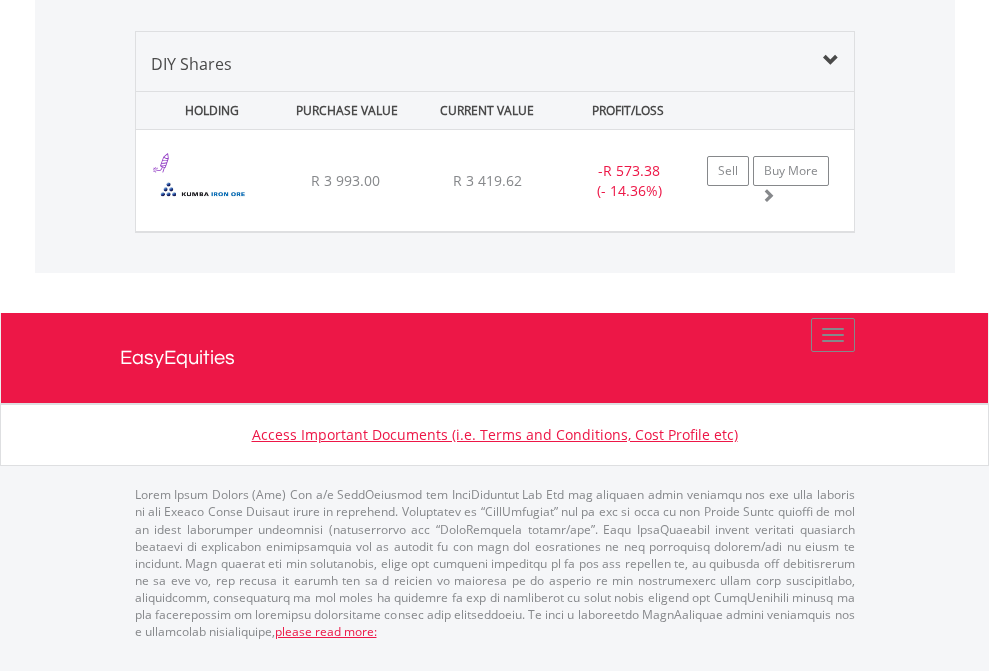 scroll, scrollTop: 144, scrollLeft: 0, axis: vertical 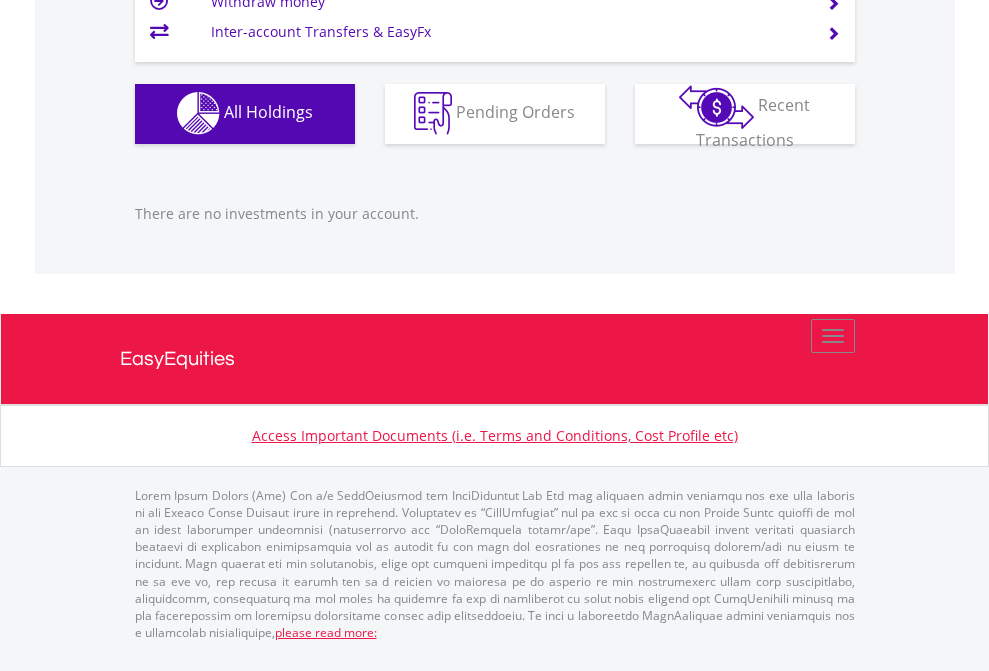 click on "EasyEquities USD" at bounding box center [818, -1142] 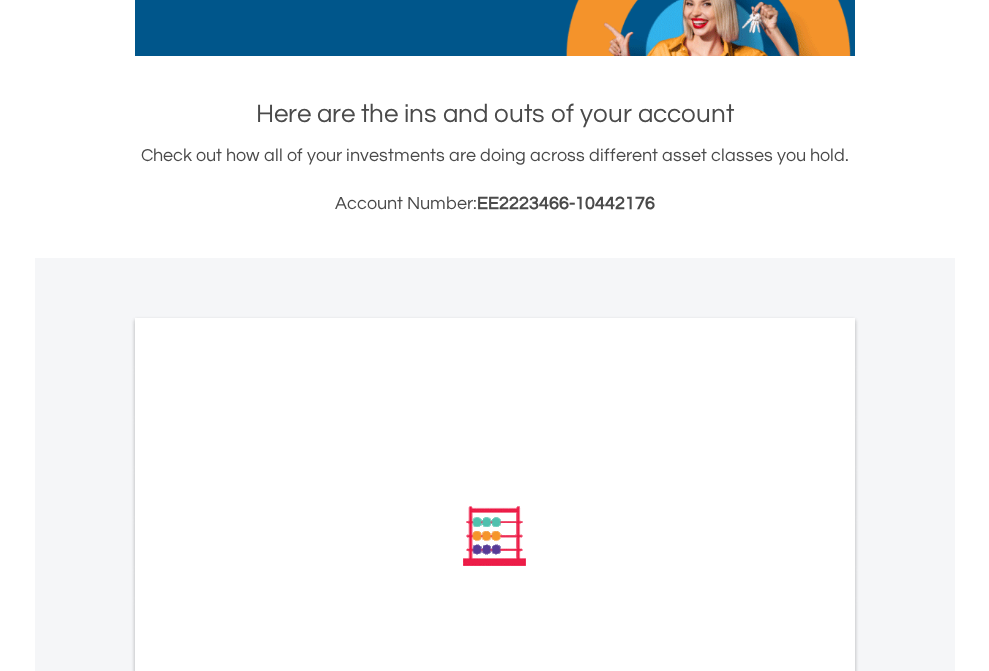 click on "All Holdings" at bounding box center [268, 805] 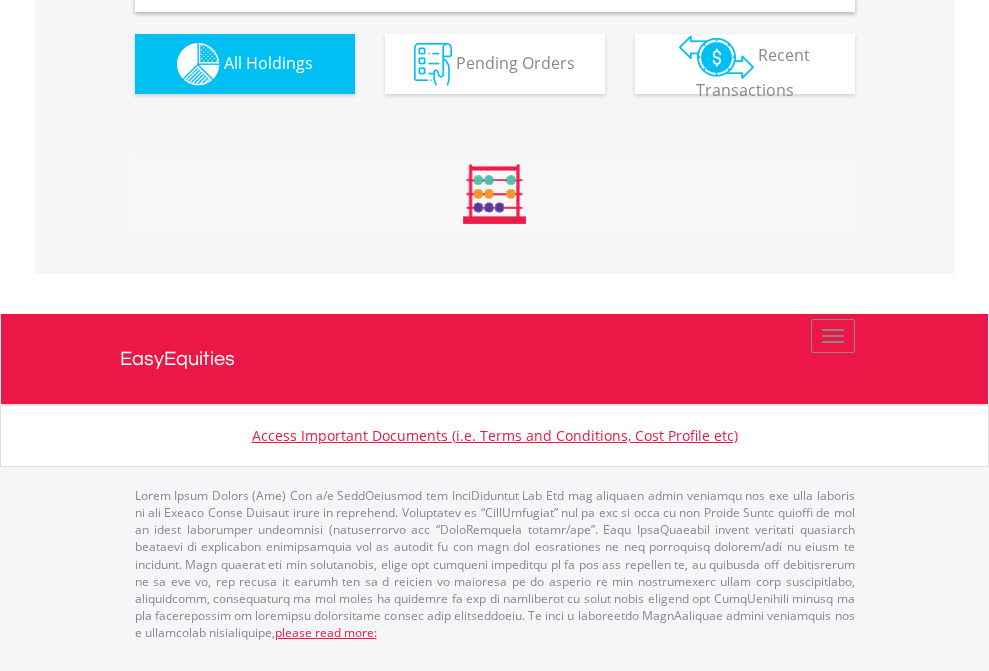 scroll, scrollTop: 1933, scrollLeft: 0, axis: vertical 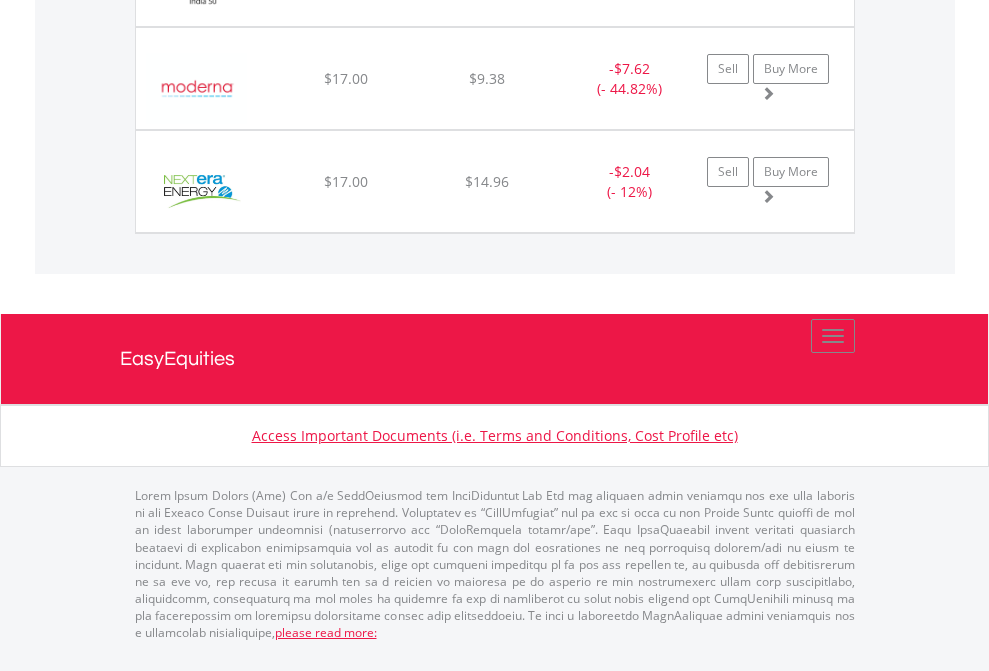 click on "EasyEquities GBP" at bounding box center (818, -1586) 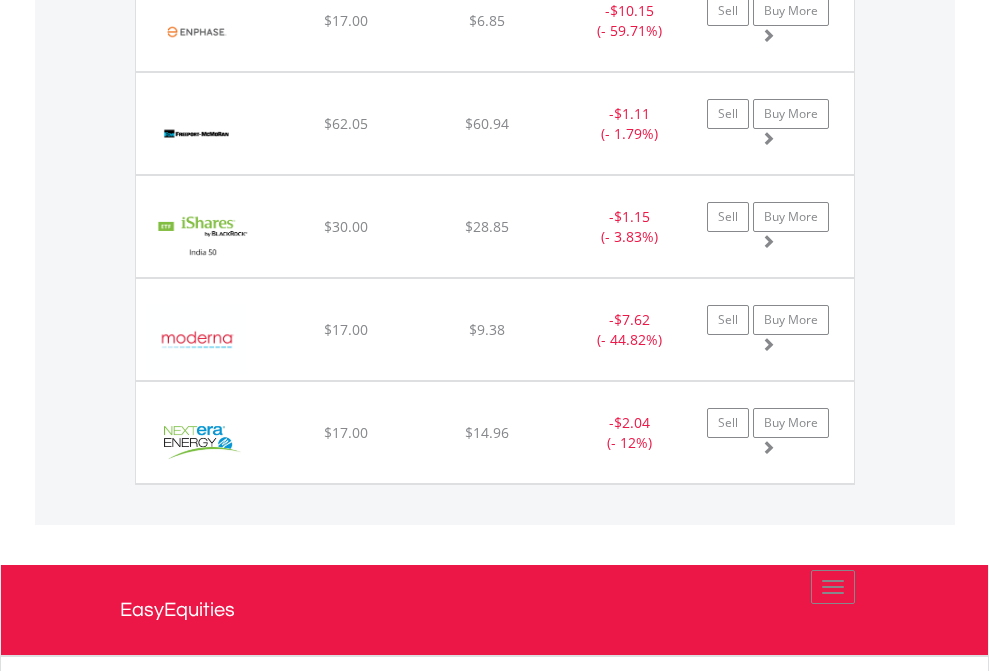 scroll, scrollTop: 144, scrollLeft: 0, axis: vertical 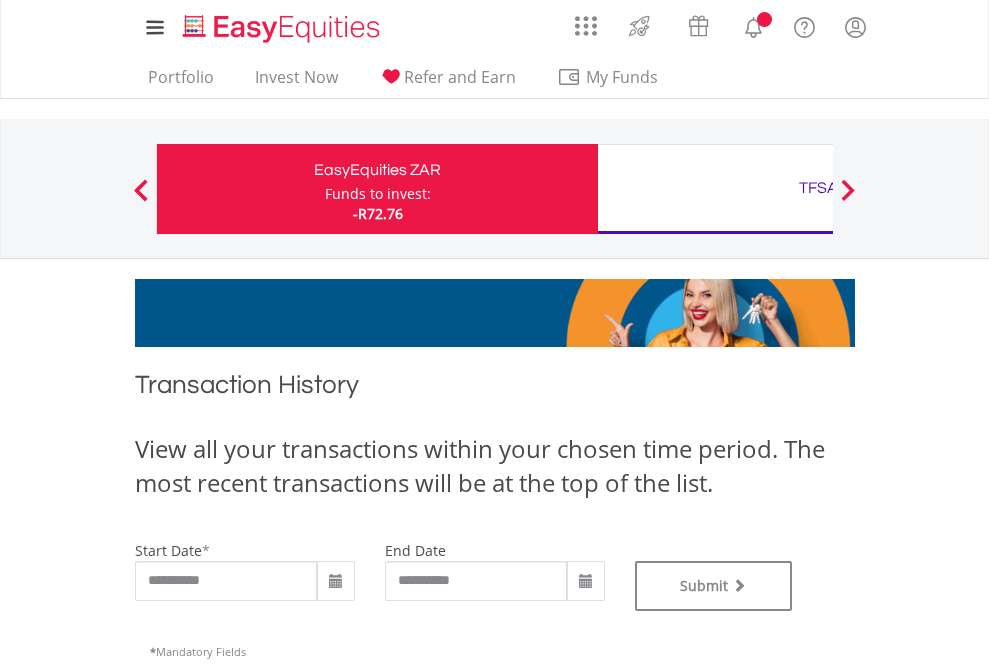 click on "TFSA" at bounding box center (818, 188) 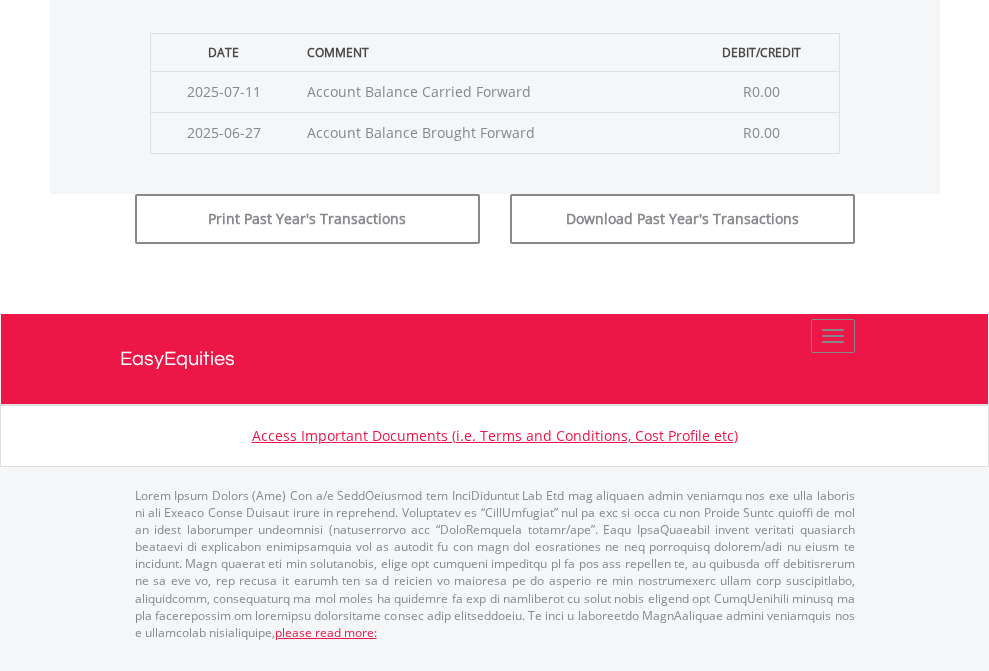 click on "Submit" at bounding box center [714, -183] 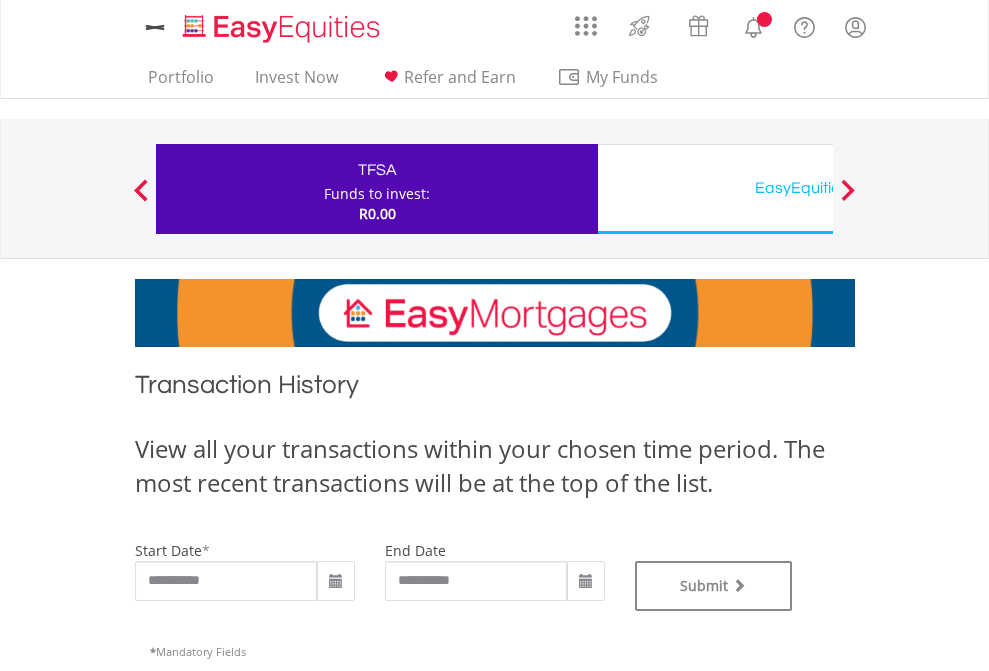 scroll, scrollTop: 0, scrollLeft: 0, axis: both 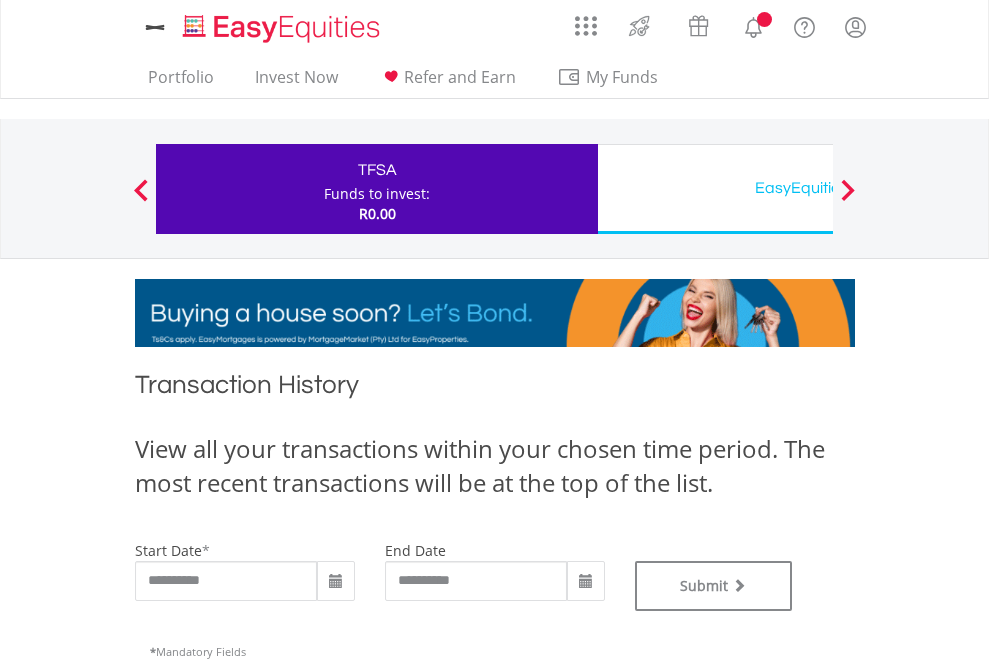 click on "EasyEquities USD" at bounding box center [818, 188] 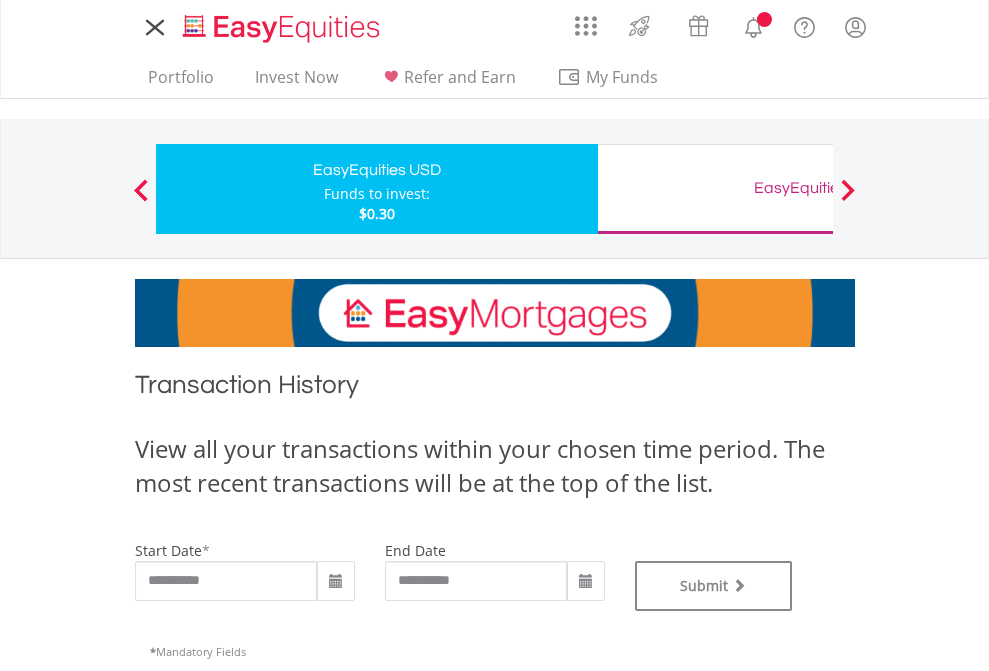 scroll, scrollTop: 0, scrollLeft: 0, axis: both 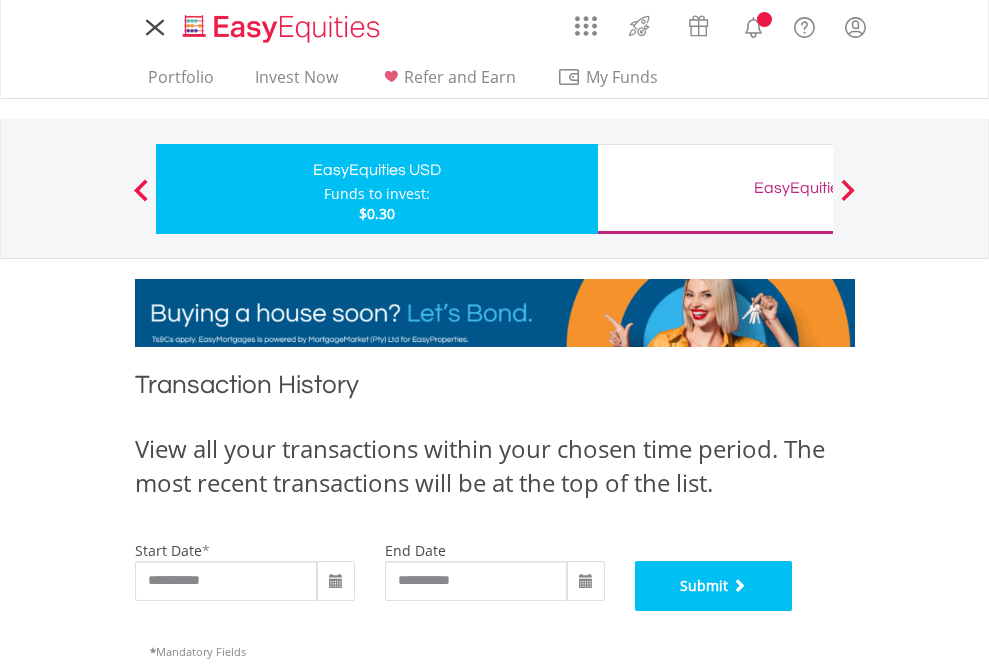 click on "Submit" at bounding box center [714, 586] 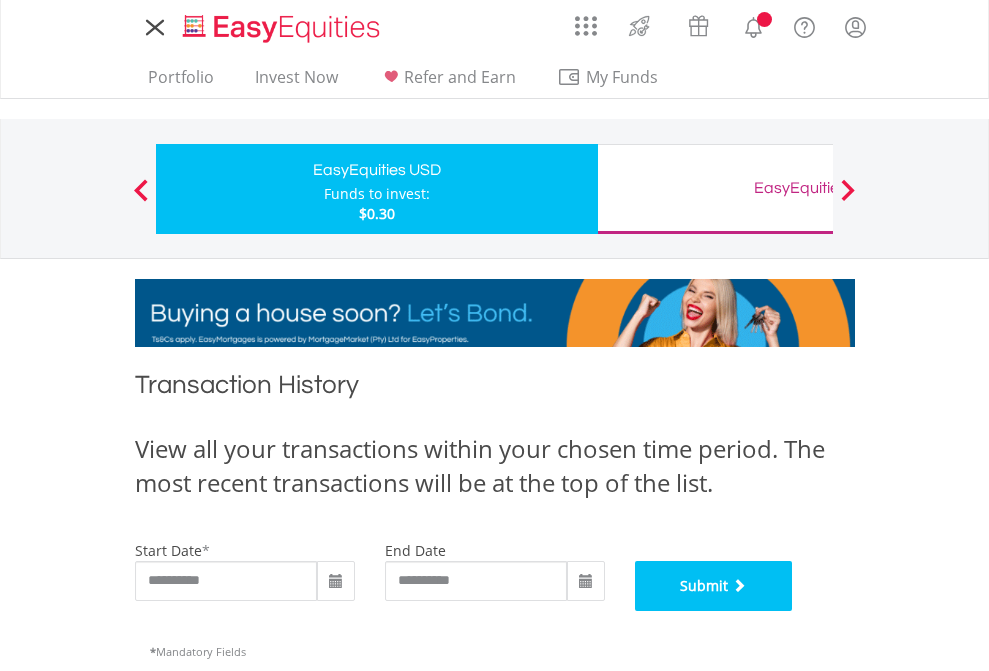 scroll, scrollTop: 811, scrollLeft: 0, axis: vertical 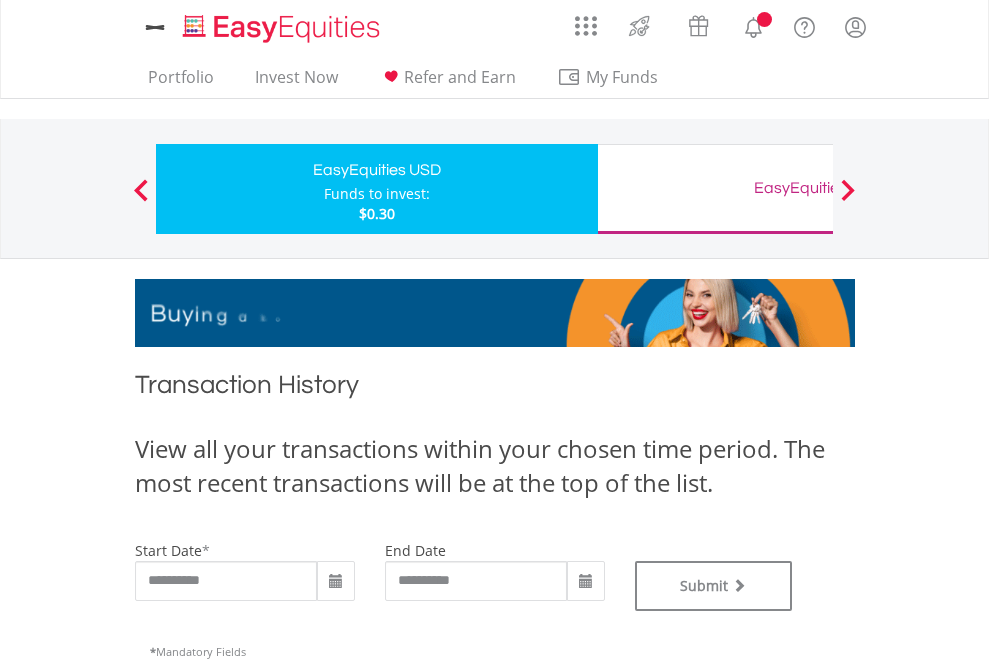click on "EasyEquities GBP" at bounding box center (818, 188) 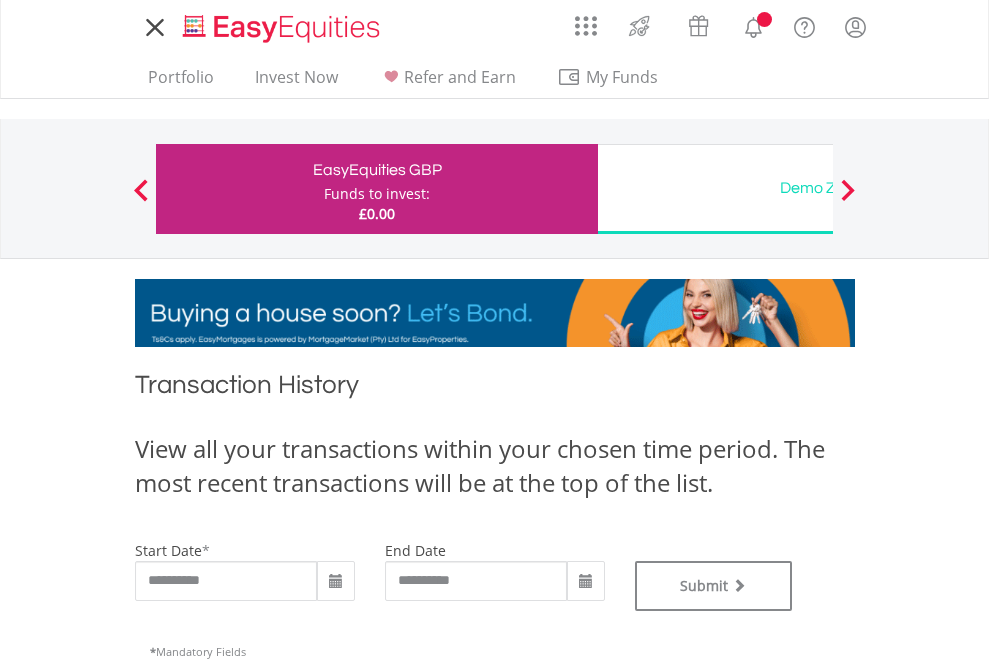 scroll, scrollTop: 0, scrollLeft: 0, axis: both 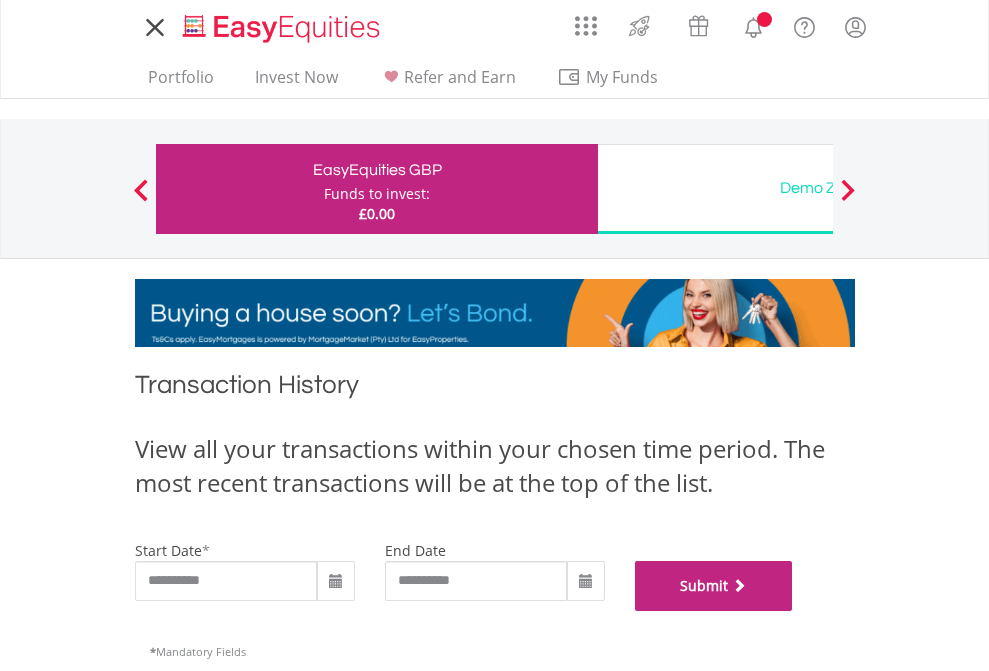 click on "Submit" at bounding box center [714, 586] 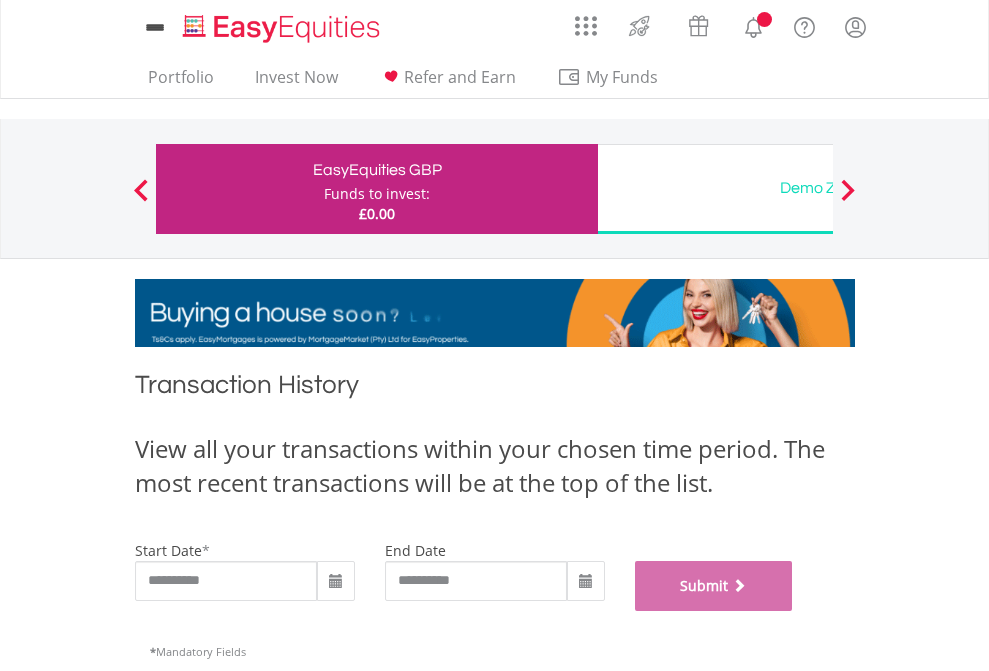 scroll, scrollTop: 811, scrollLeft: 0, axis: vertical 